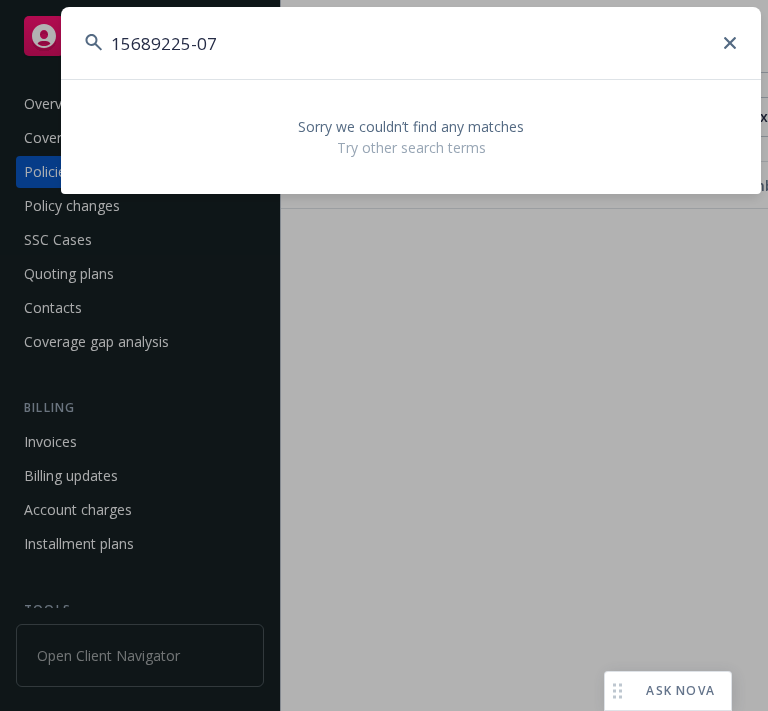 scroll, scrollTop: 0, scrollLeft: 0, axis: both 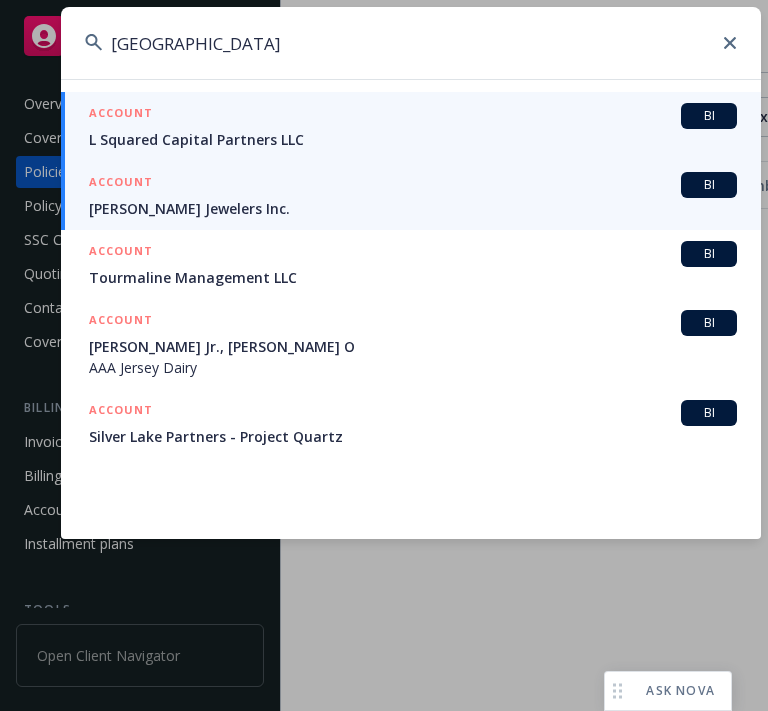 type on "[GEOGRAPHIC_DATA]" 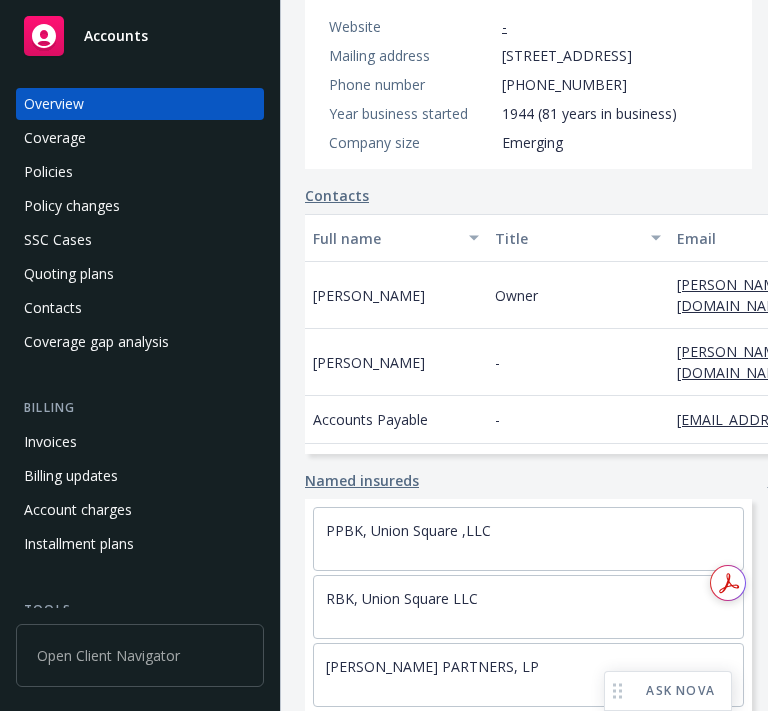 scroll, scrollTop: 499, scrollLeft: 0, axis: vertical 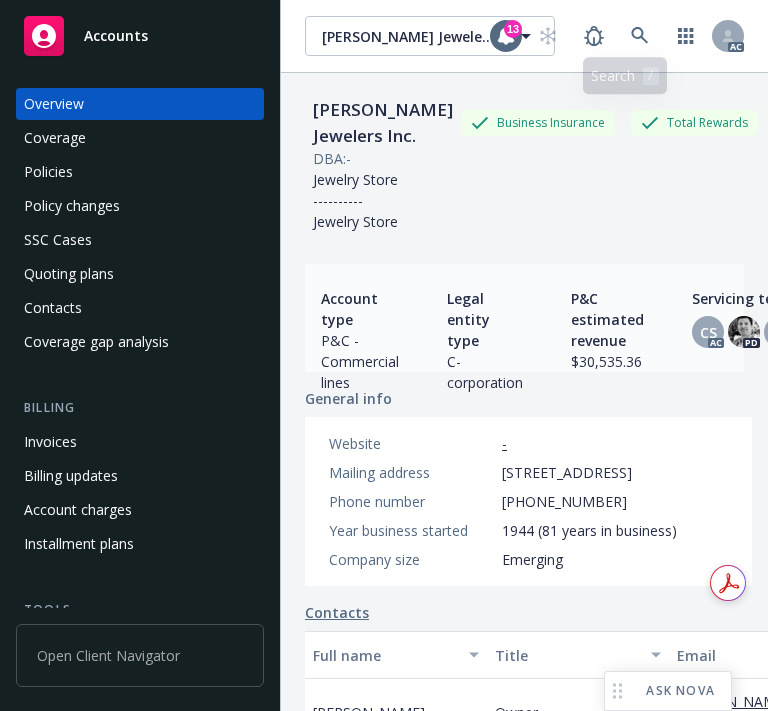 drag, startPoint x: 601, startPoint y: 47, endPoint x: 596, endPoint y: 67, distance: 20.615528 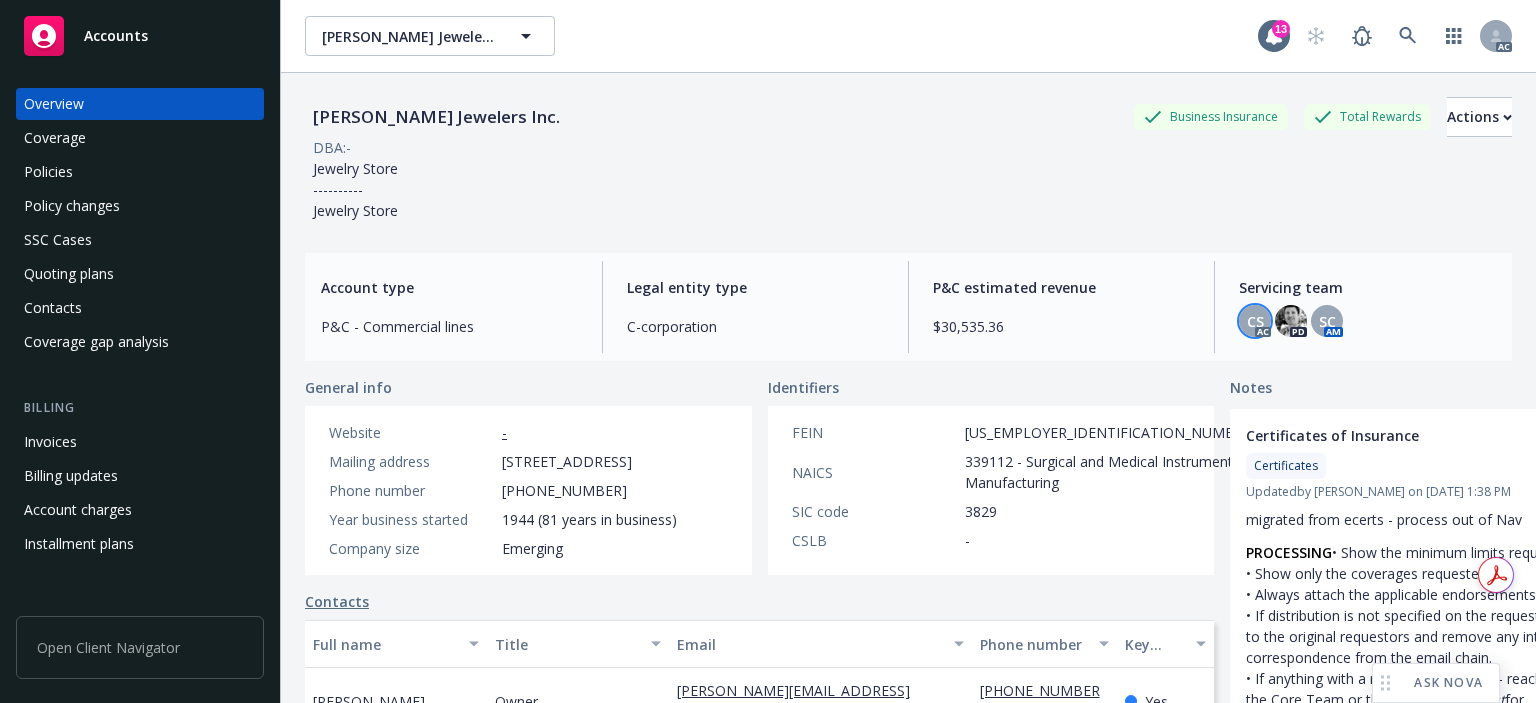 click on "CS" at bounding box center [1255, 321] 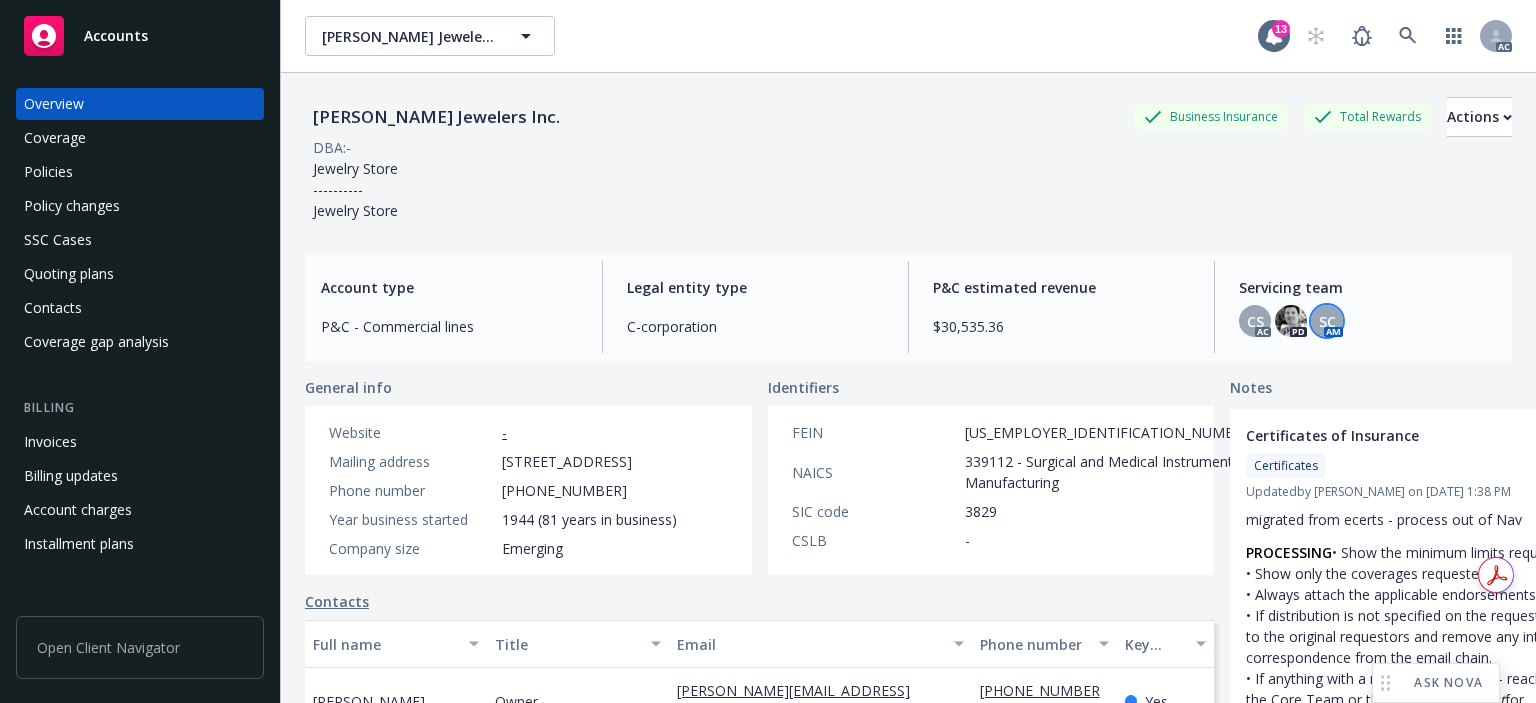click on "SC" at bounding box center [1327, 321] 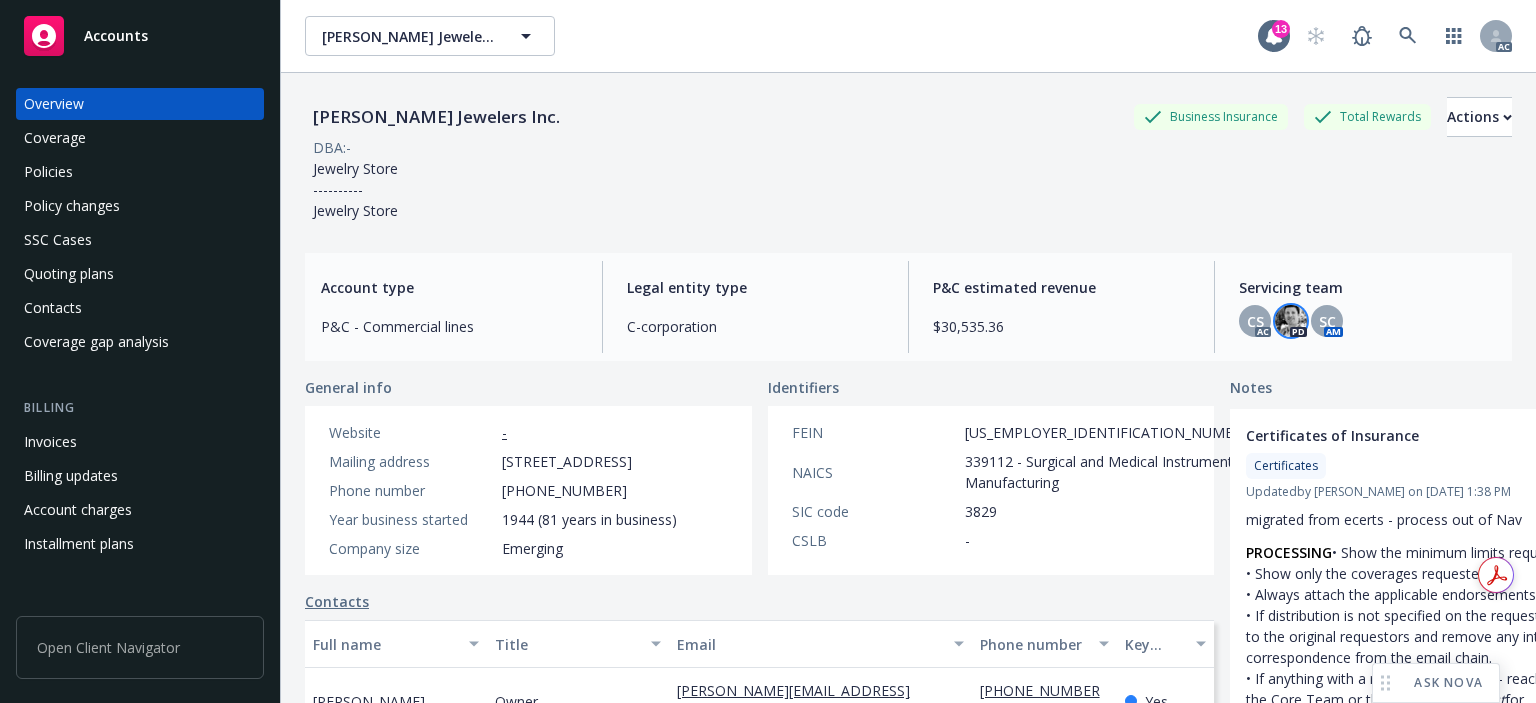 click at bounding box center (1291, 321) 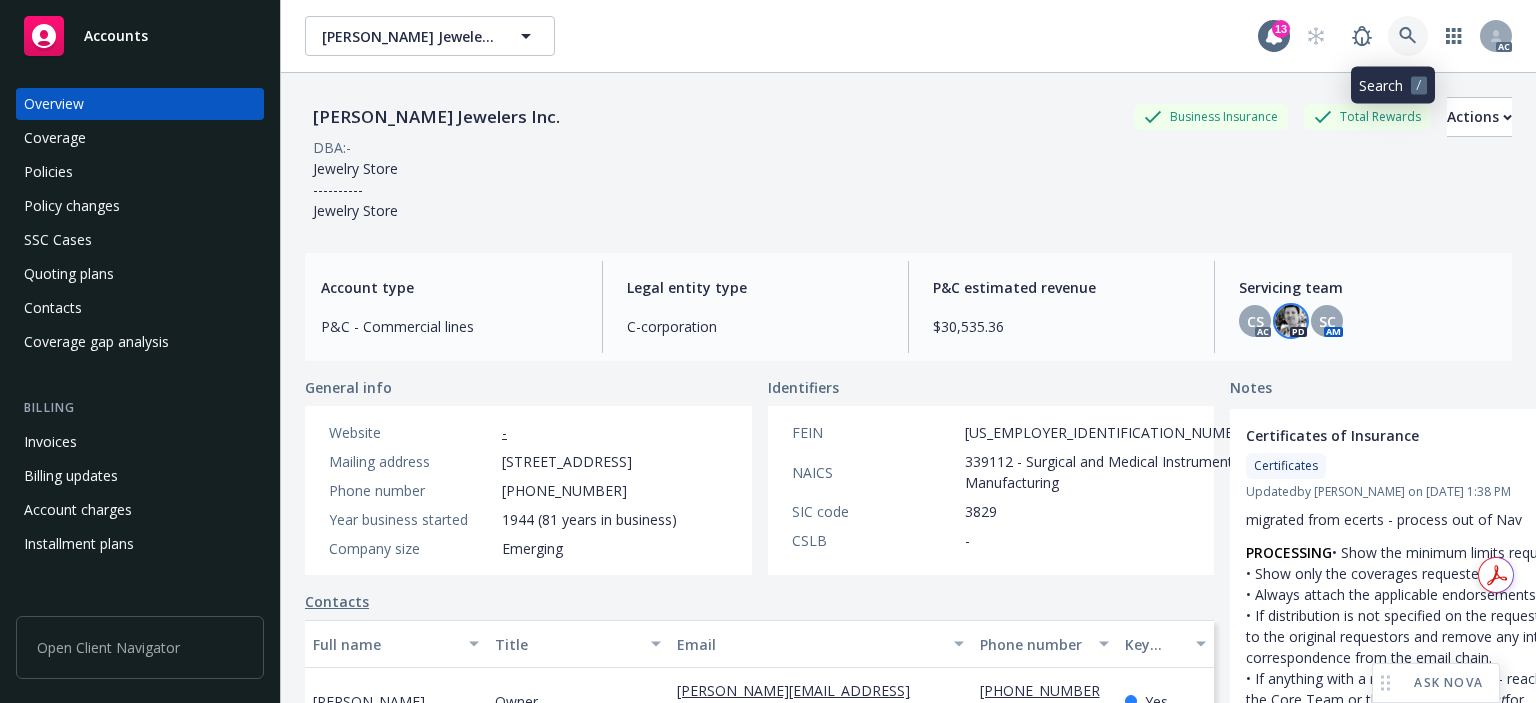 click 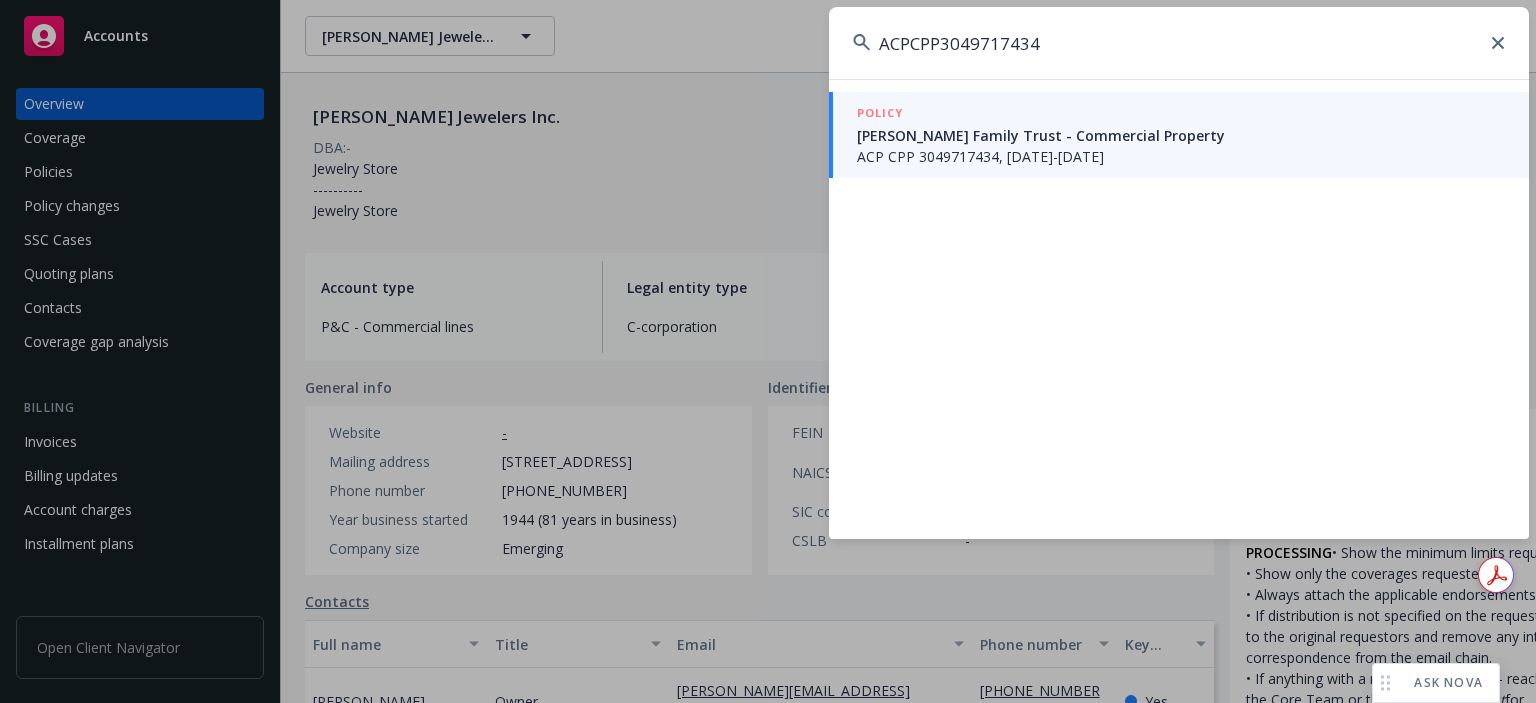 type on "ACPCPP3049717434" 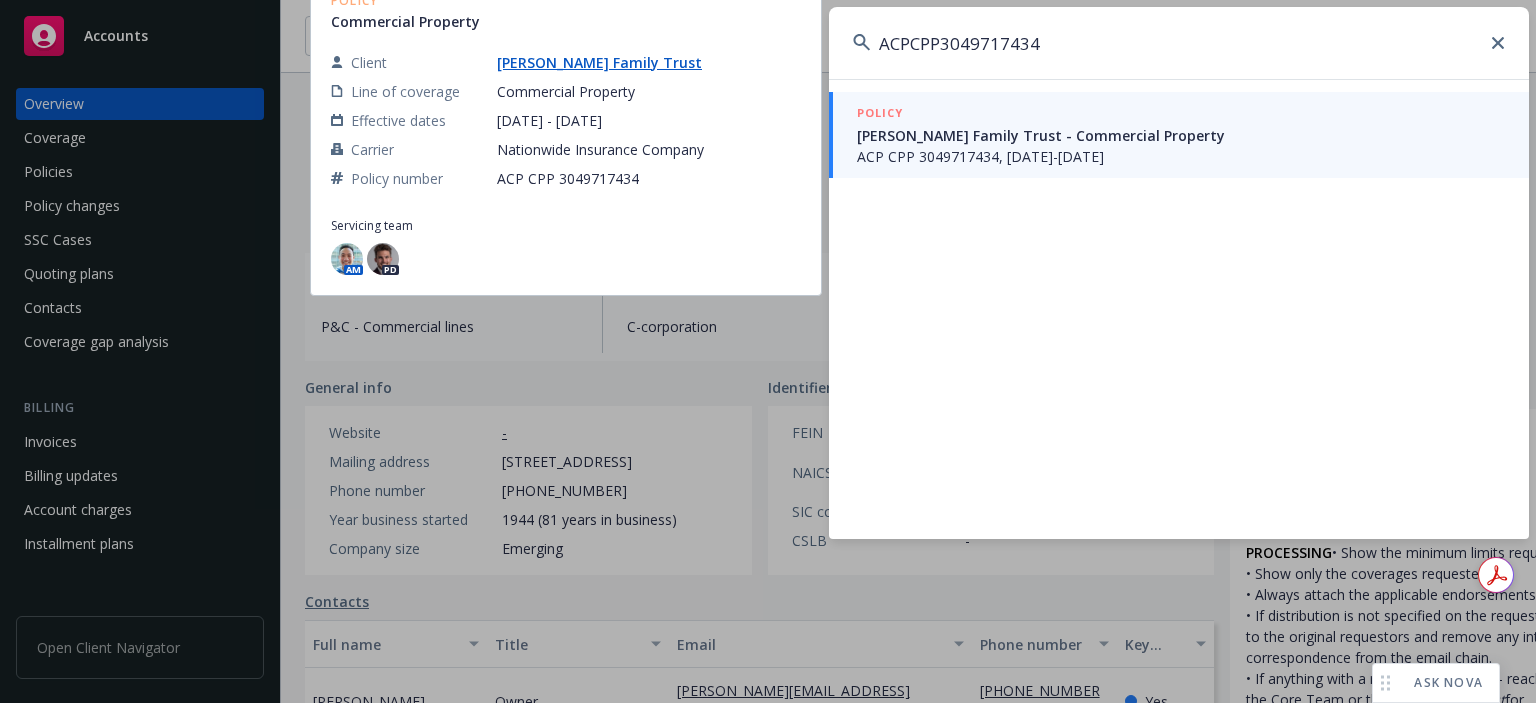 click on "ACP CPP 3049717434, [DATE]-[DATE]" at bounding box center (1181, 156) 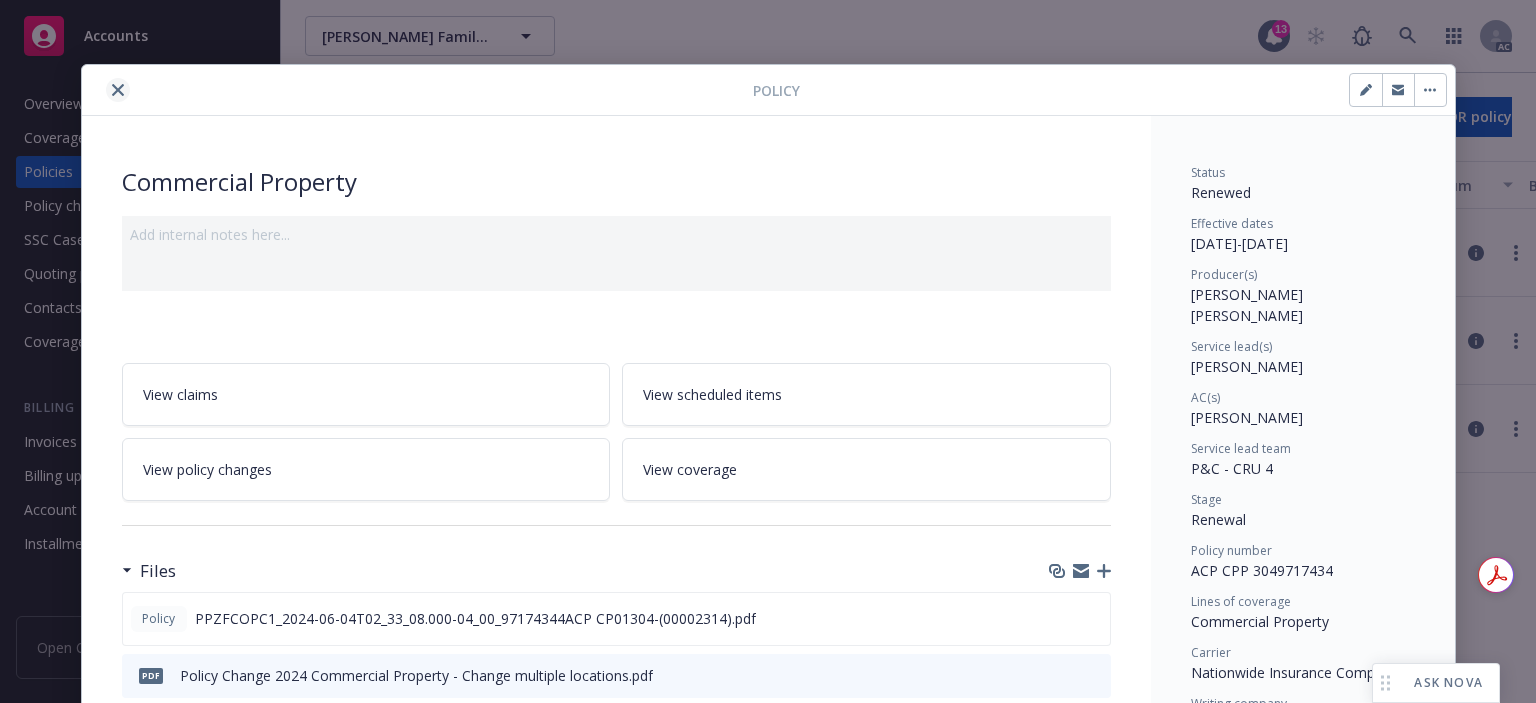click 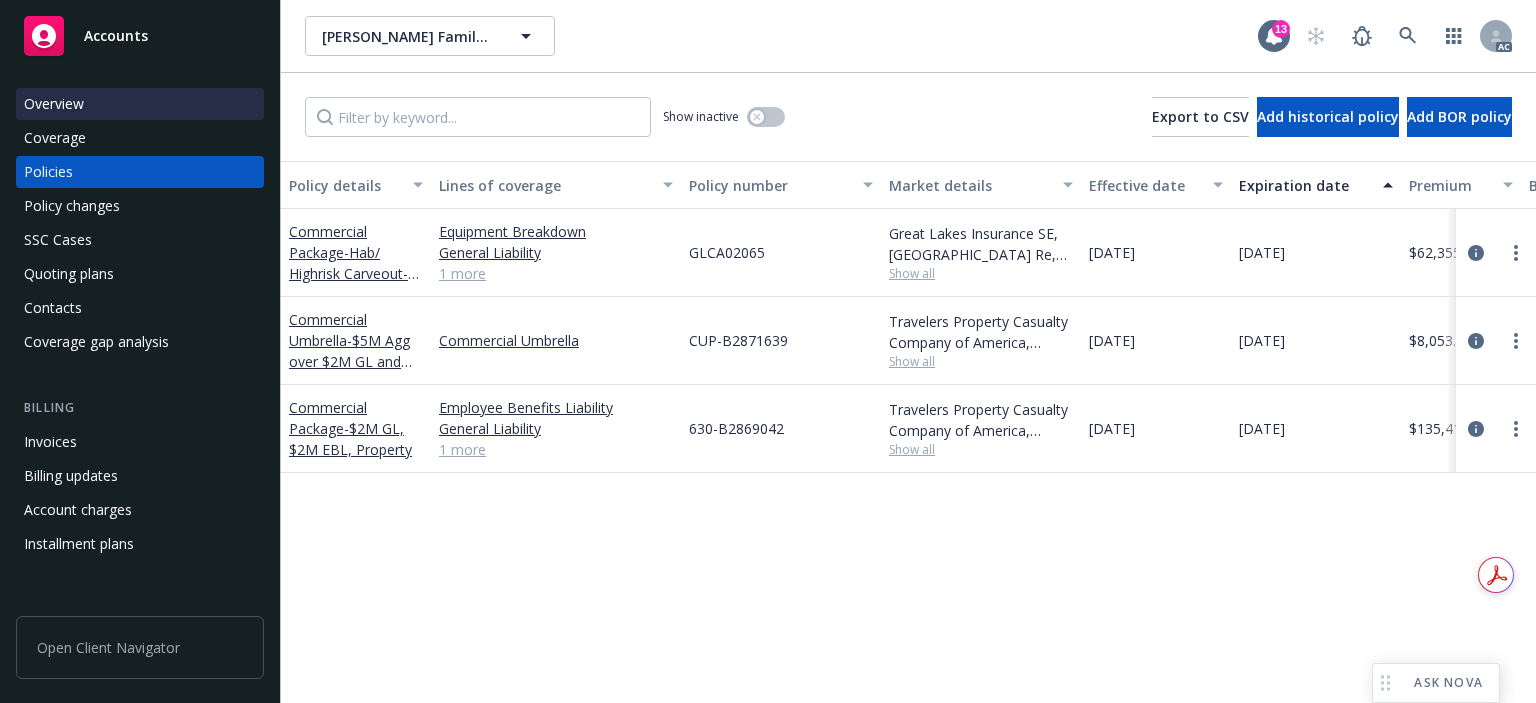 click on "Overview" at bounding box center [140, 104] 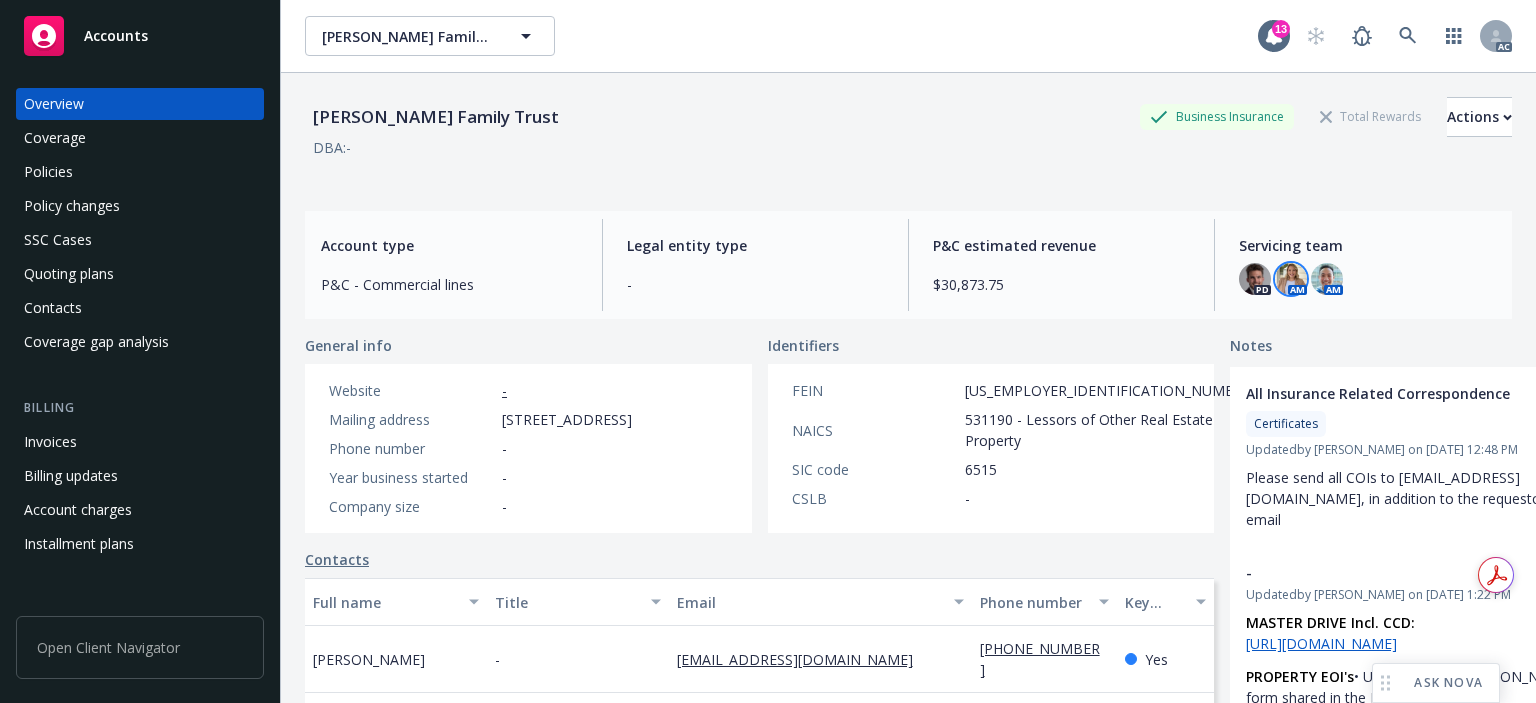 click at bounding box center [1291, 279] 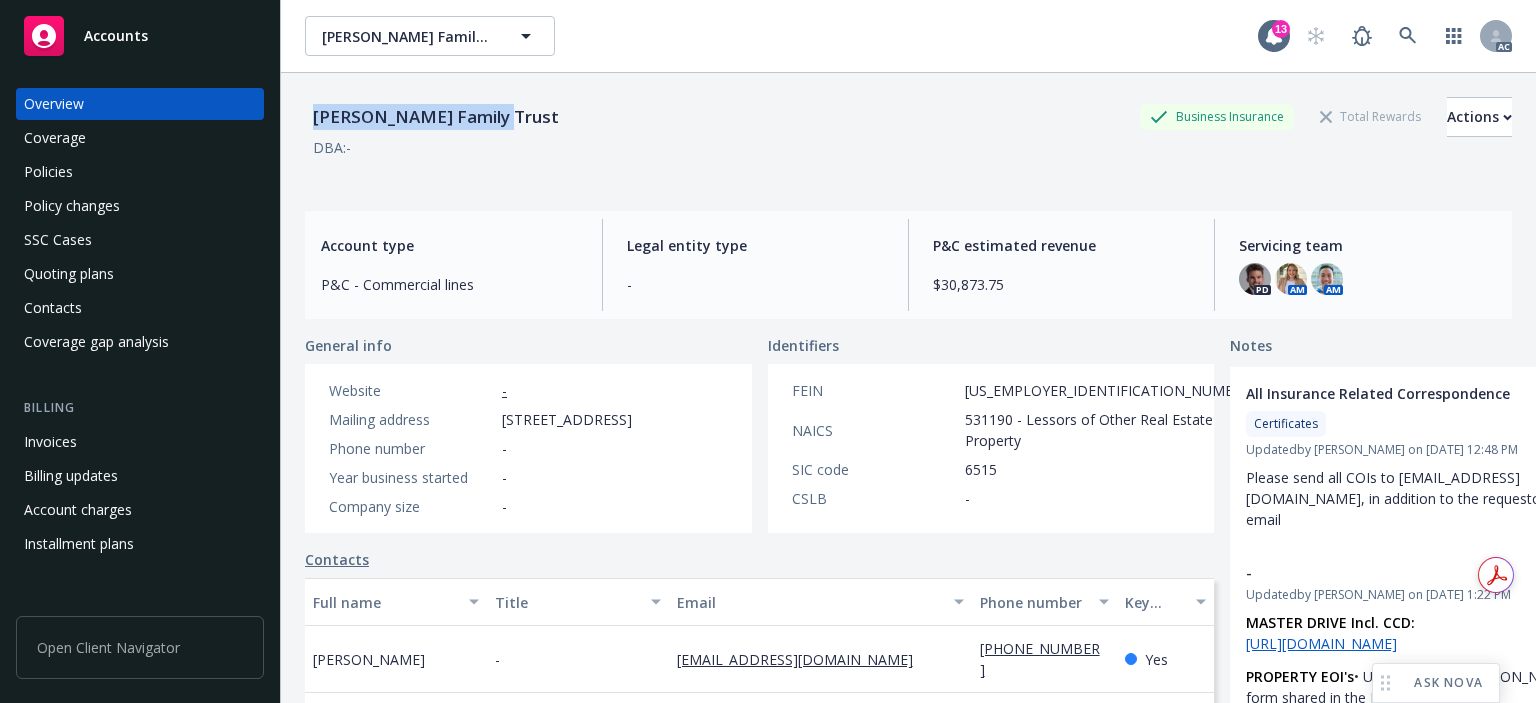 drag, startPoint x: 500, startPoint y: 120, endPoint x: 317, endPoint y: 114, distance: 183.09833 